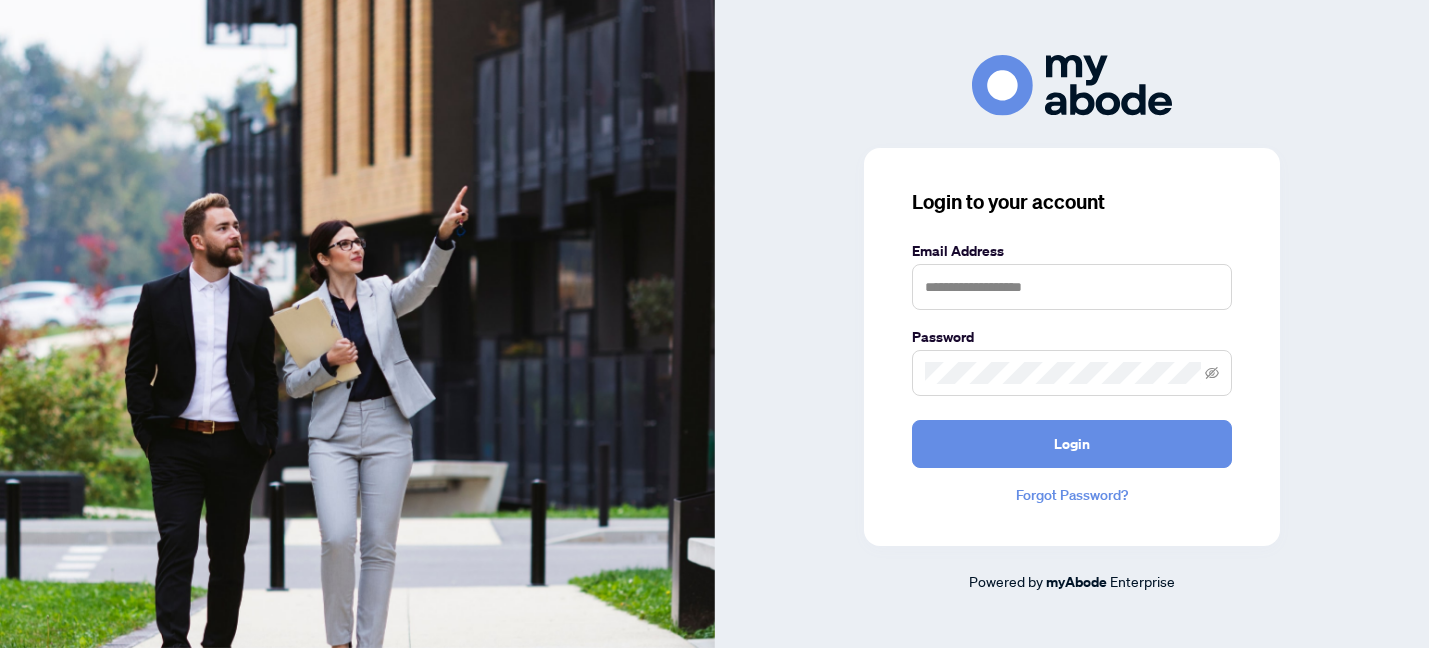 scroll, scrollTop: 0, scrollLeft: 0, axis: both 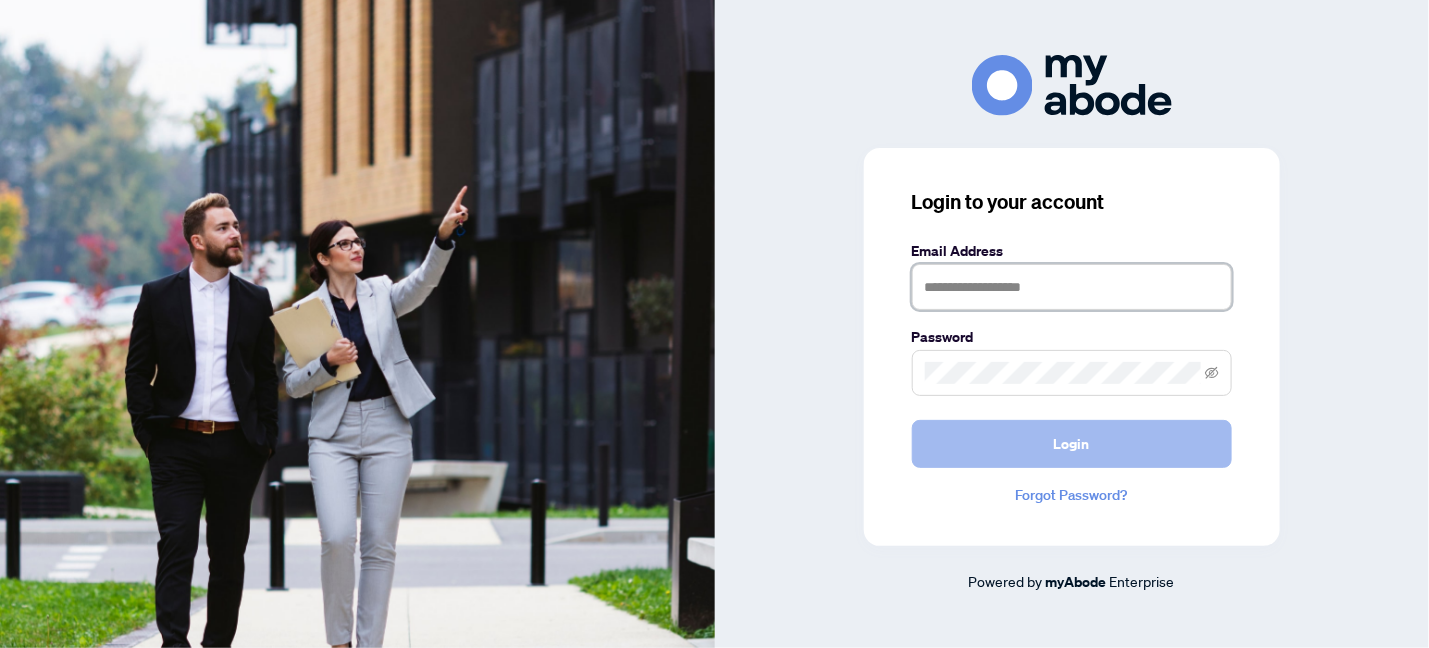 type on "**********" 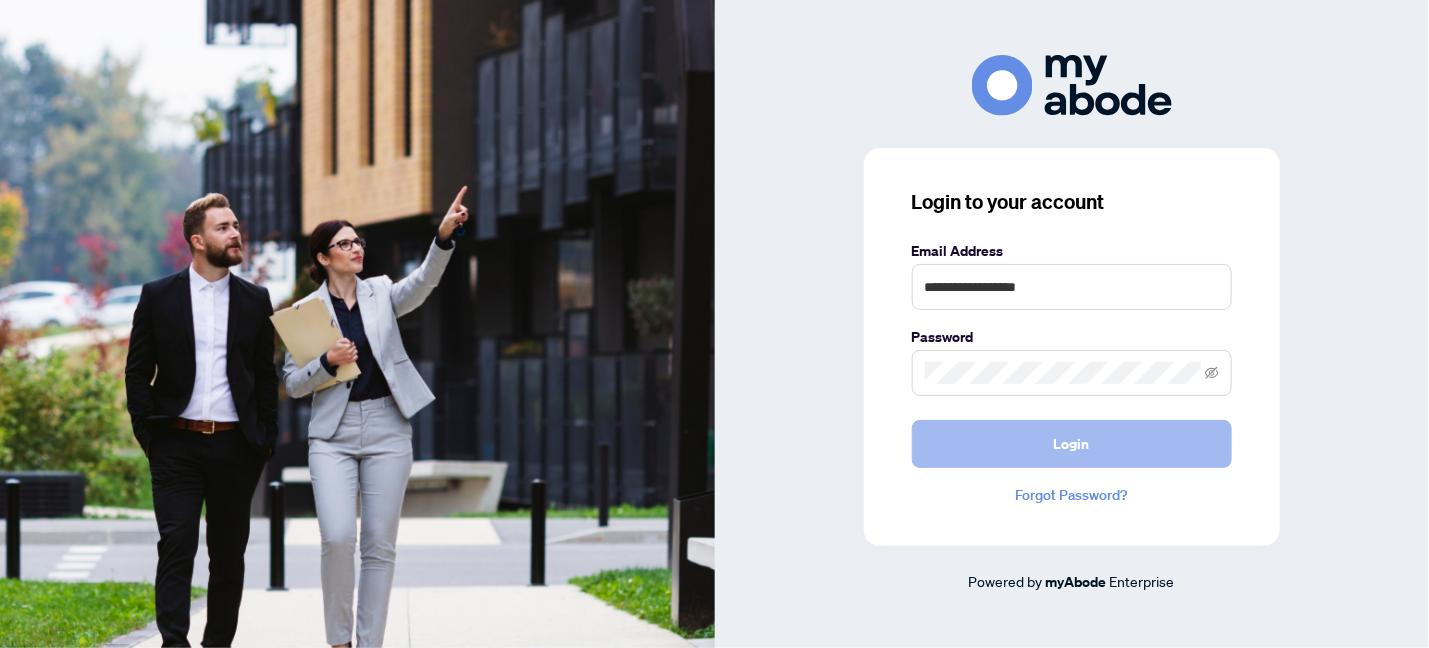 click on "Login" at bounding box center (1072, 444) 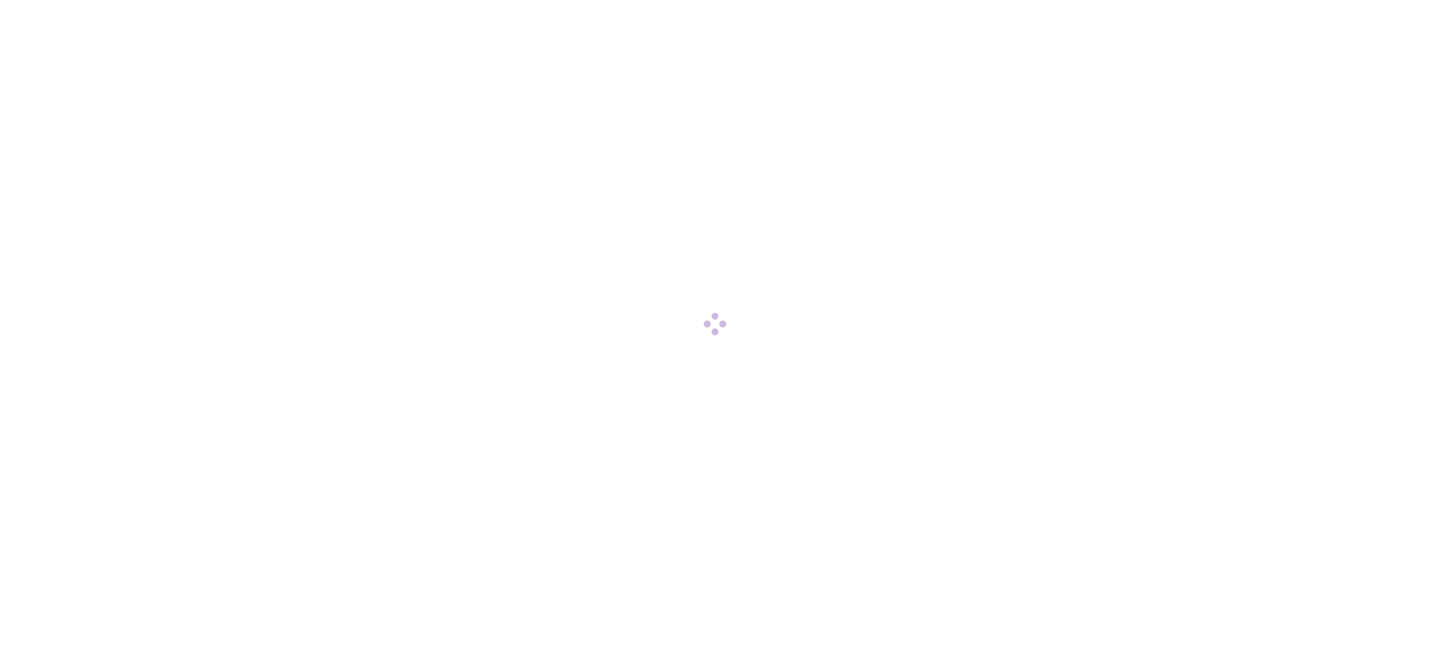 scroll, scrollTop: 0, scrollLeft: 0, axis: both 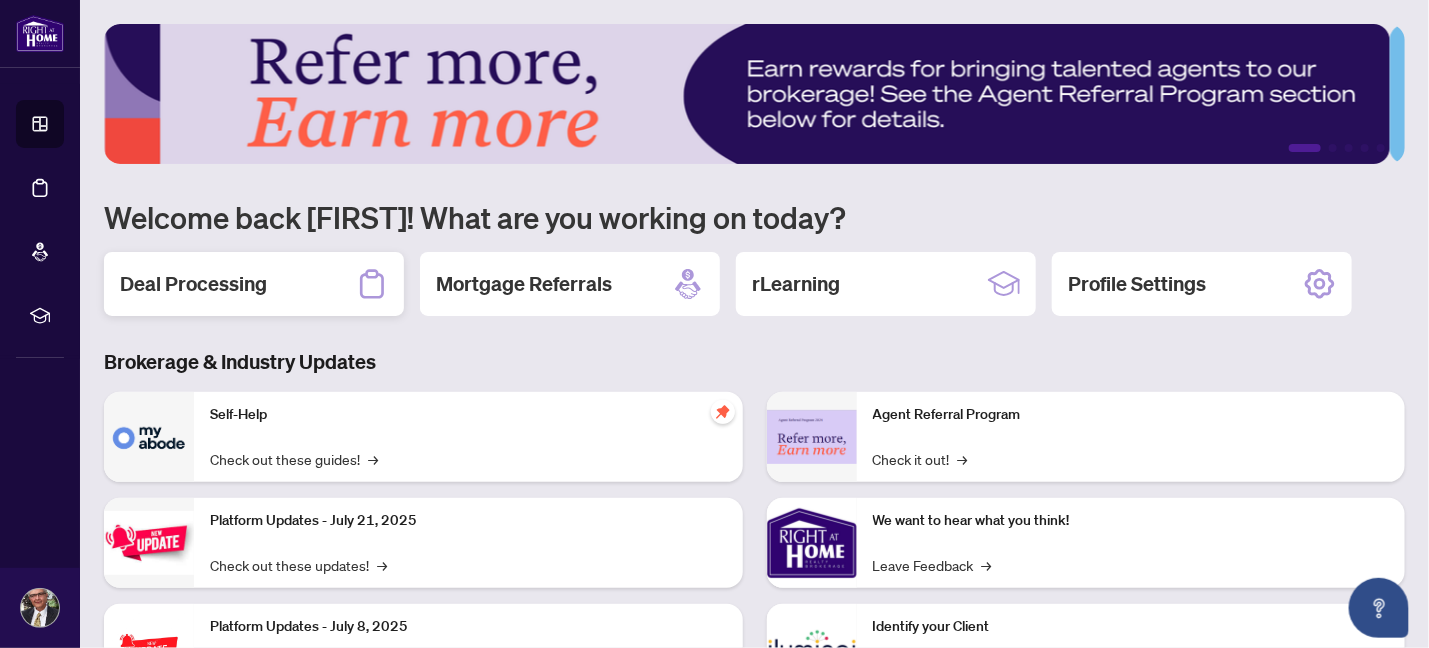 click on "Deal Processing" at bounding box center [193, 284] 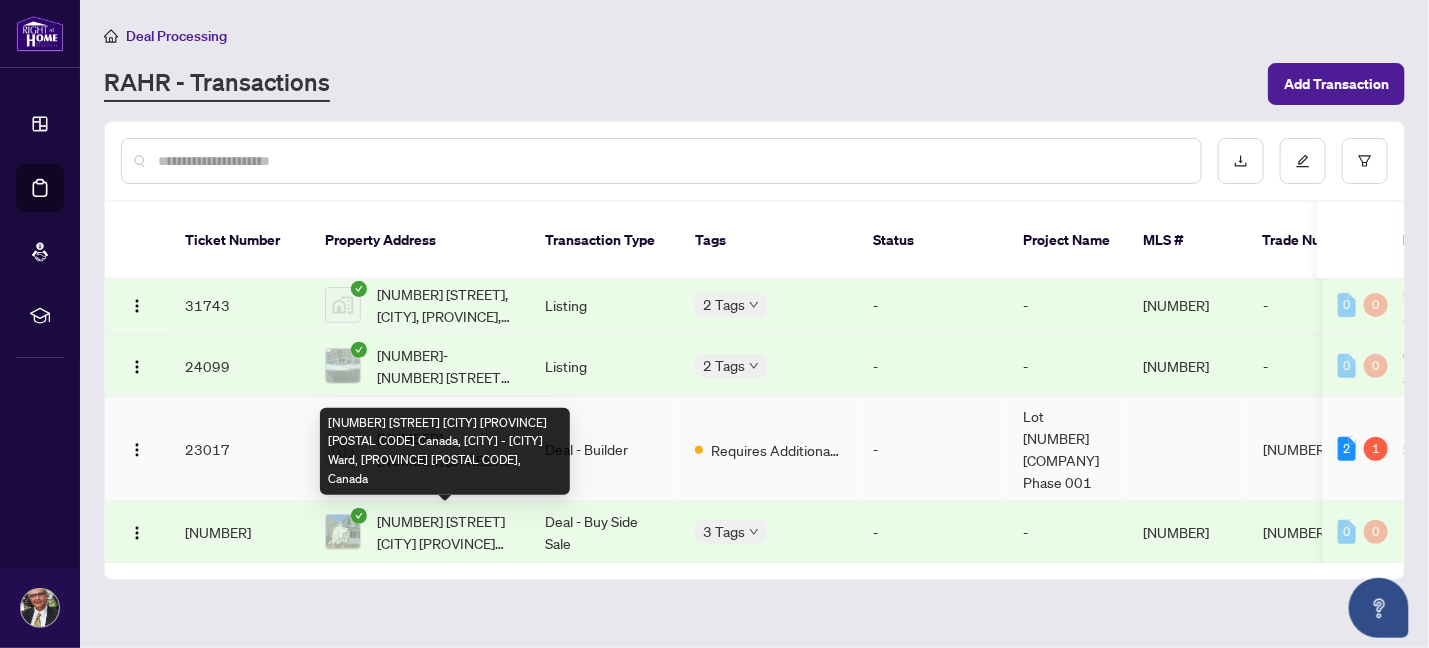 scroll, scrollTop: 257, scrollLeft: 0, axis: vertical 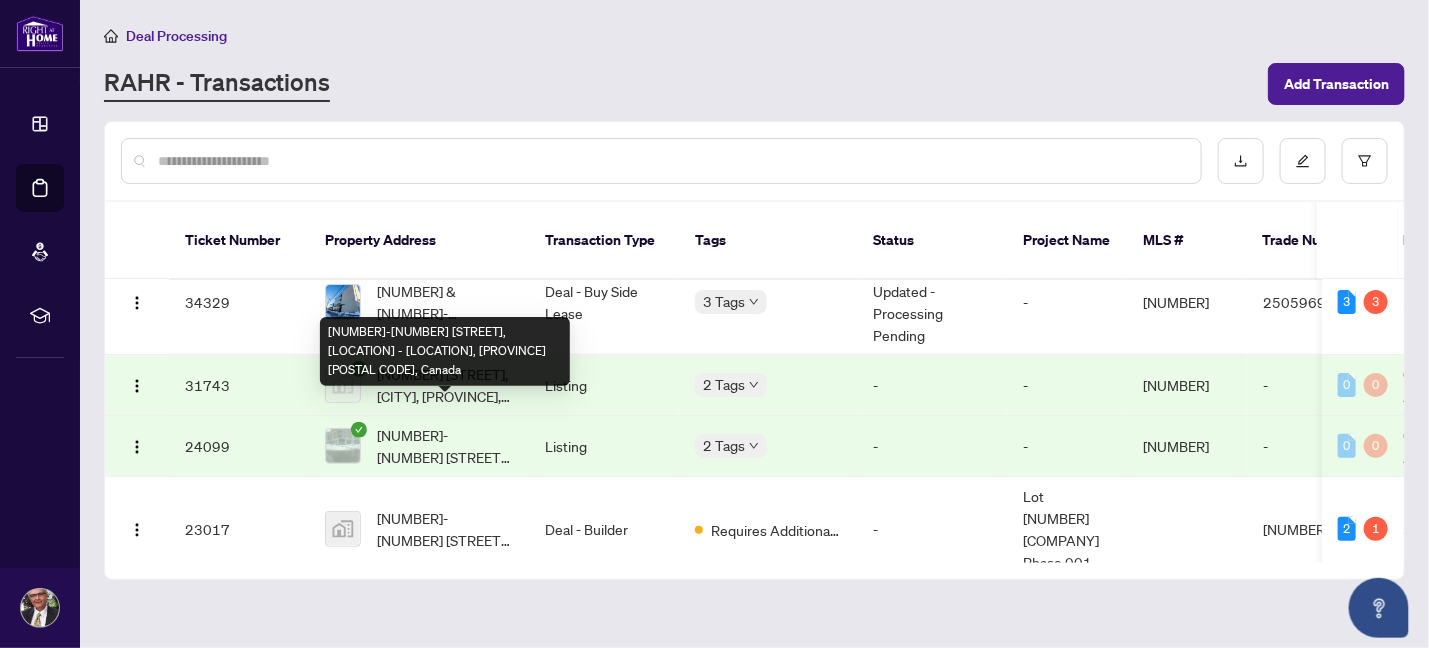 click on "[NUMBER]-[NUMBER] [STREET], [LOCATION] - [LOCATION], [PROVINCE] [POSTAL CODE], Canada" at bounding box center (445, 446) 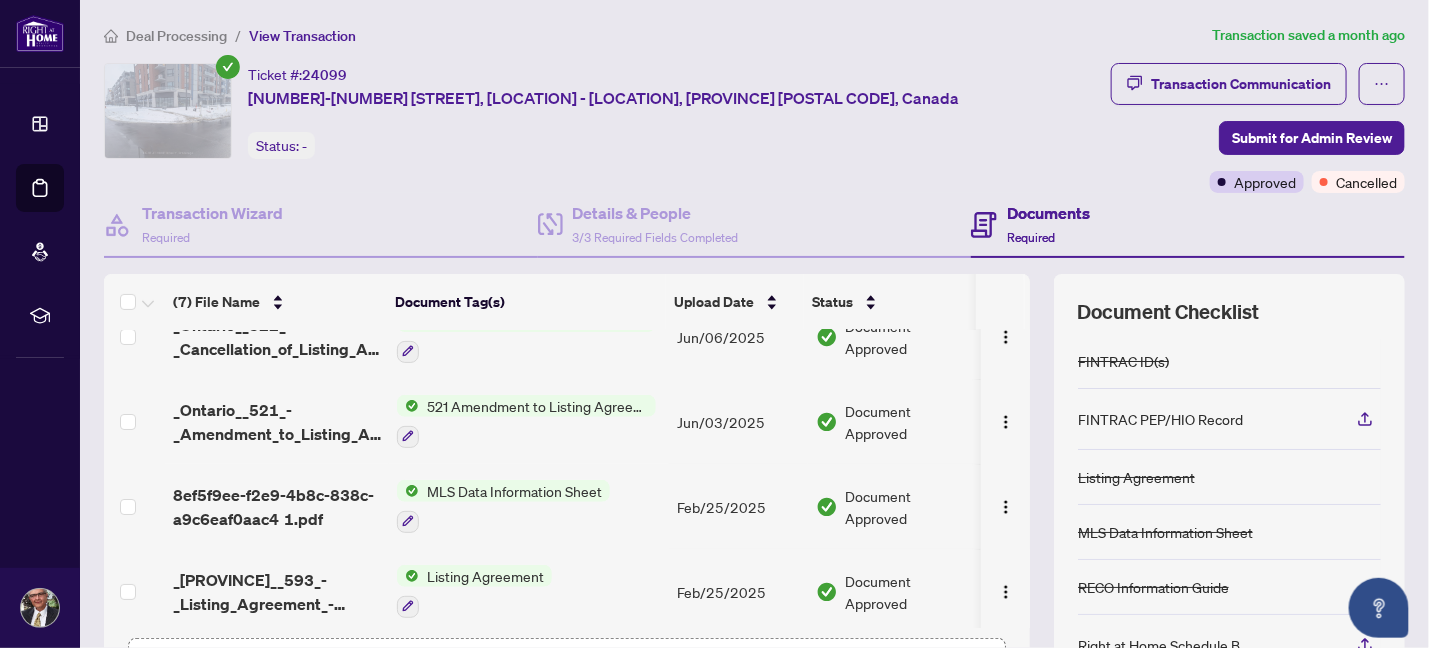scroll, scrollTop: 0, scrollLeft: 0, axis: both 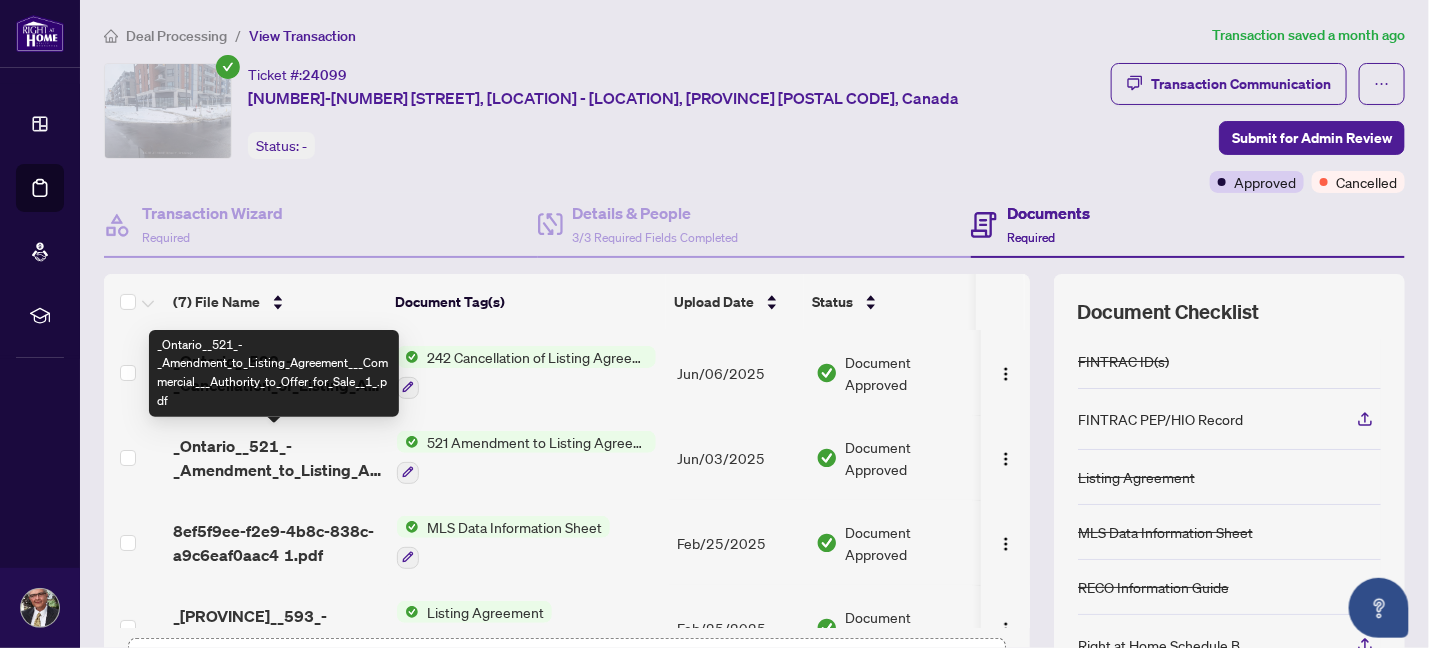 click on "_Ontario__521_-_Amendment_to_Listing_Agreement___Commercial___Authority_to_Offer_for_Sale__1_.pdf" at bounding box center [277, 458] 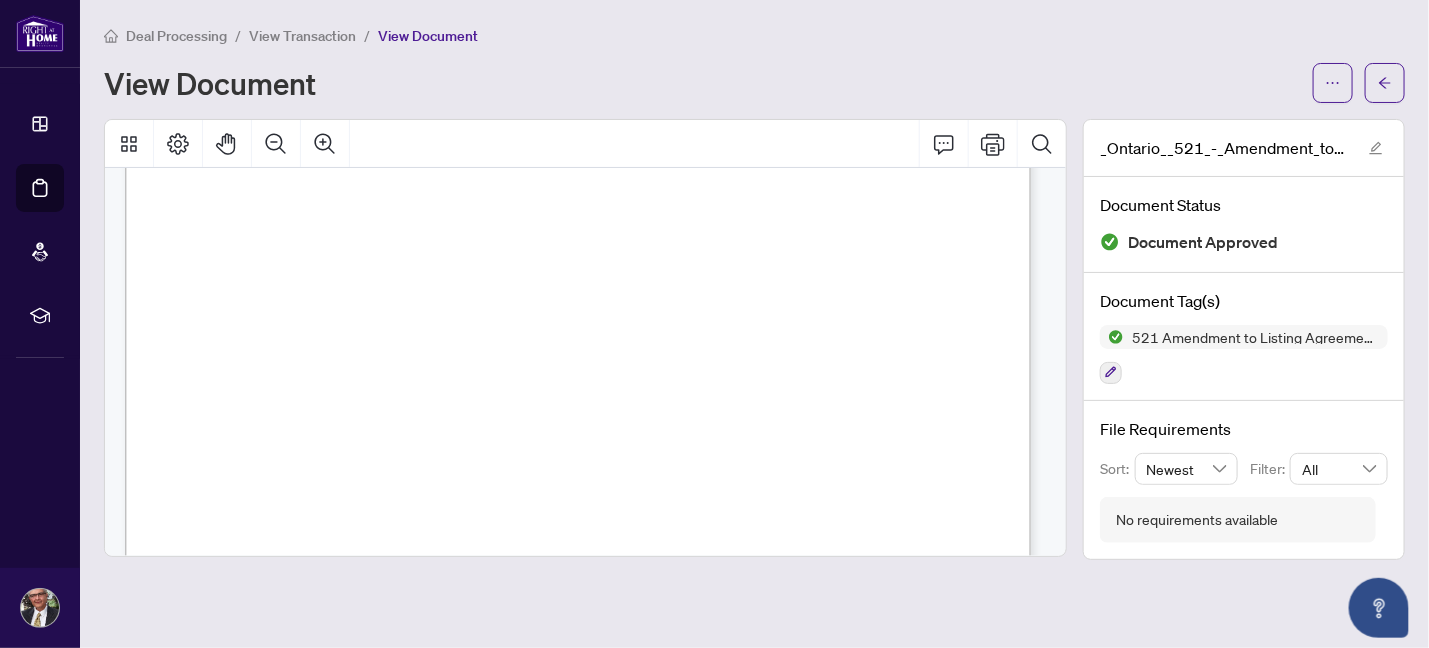 scroll, scrollTop: 0, scrollLeft: 0, axis: both 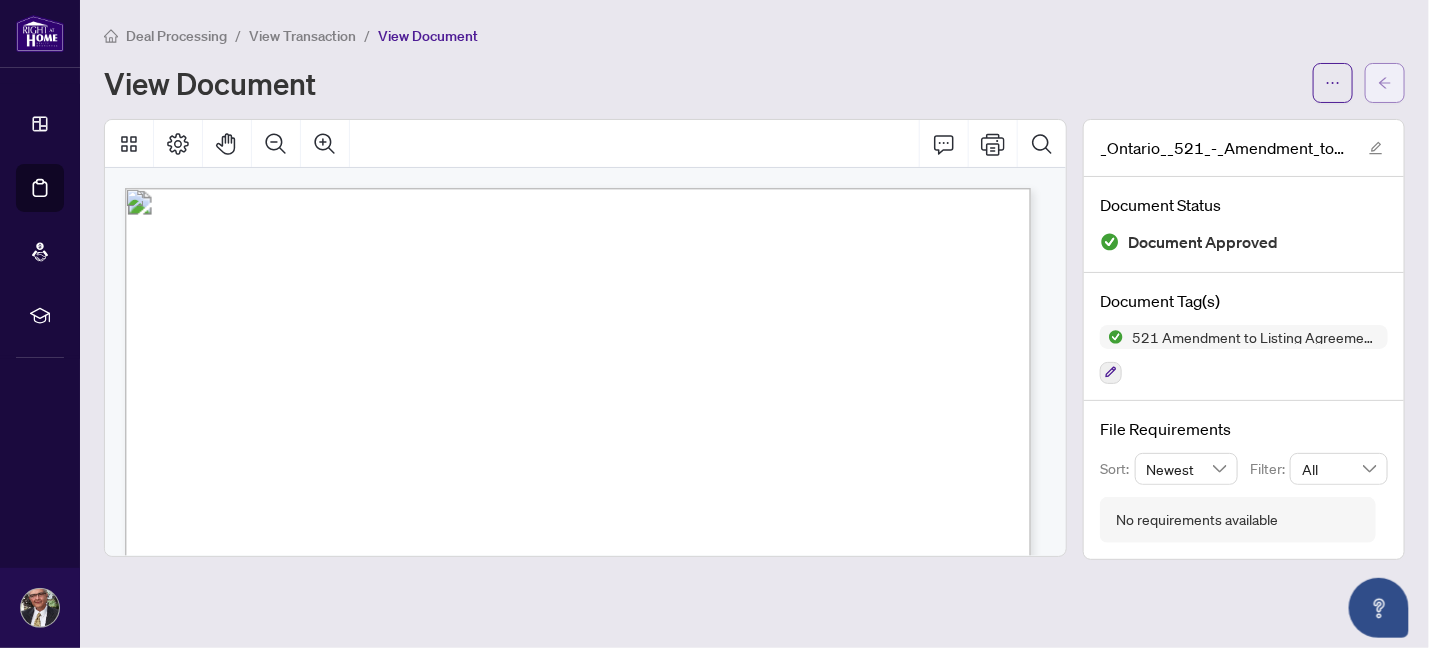 click 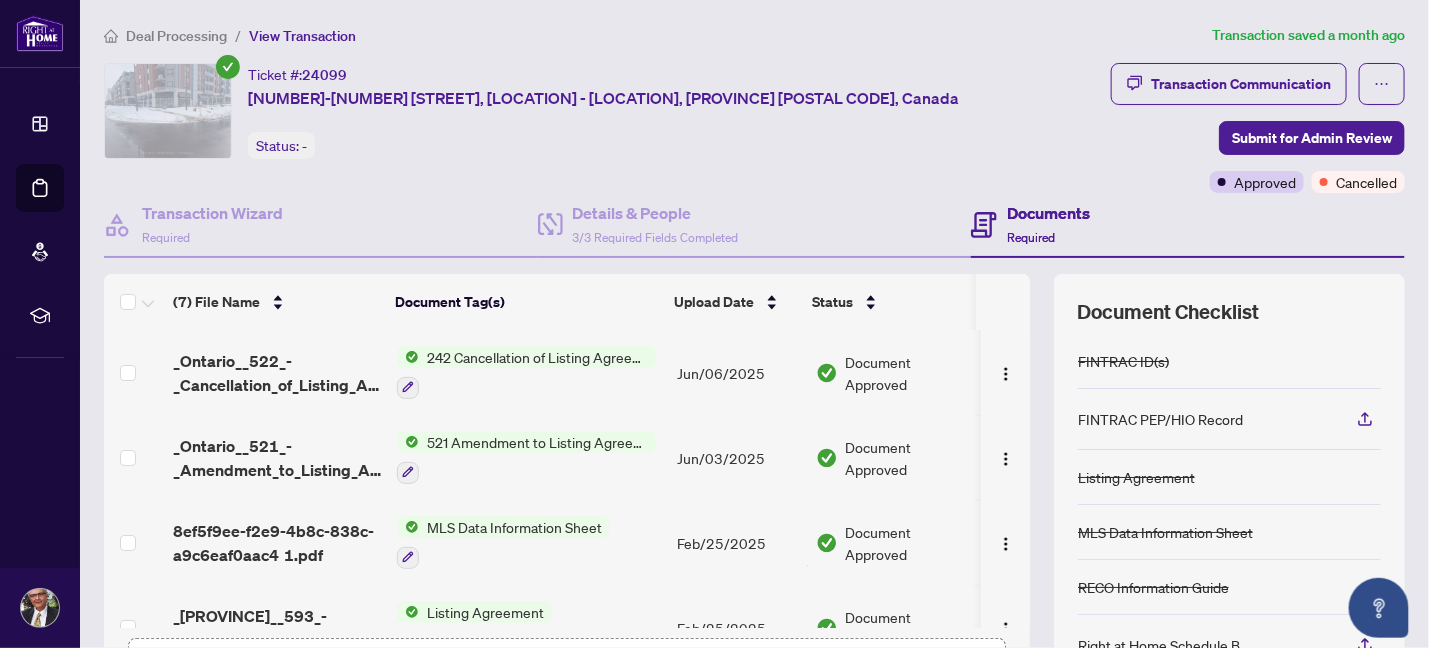 scroll, scrollTop: 105, scrollLeft: 0, axis: vertical 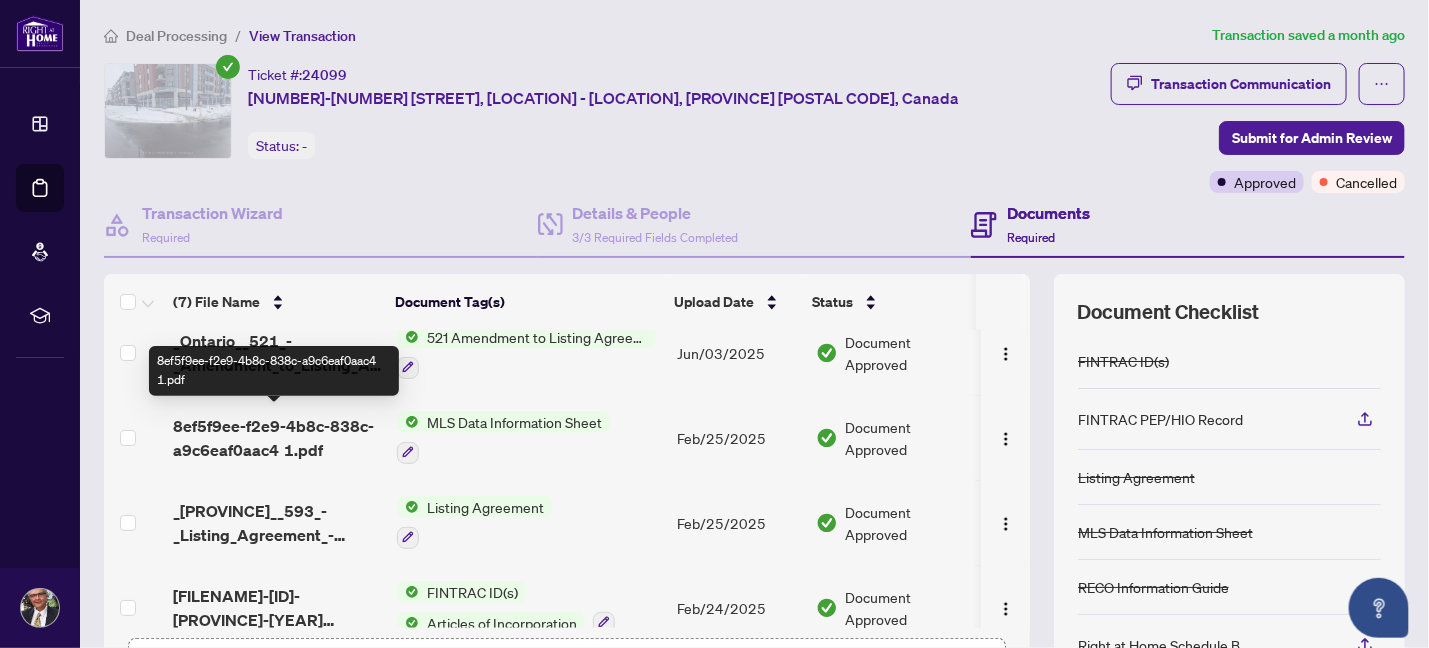 click on "8ef5f9ee-f2e9-4b8c-838c-a9c6eaf0aac4 1.pdf" at bounding box center [277, 438] 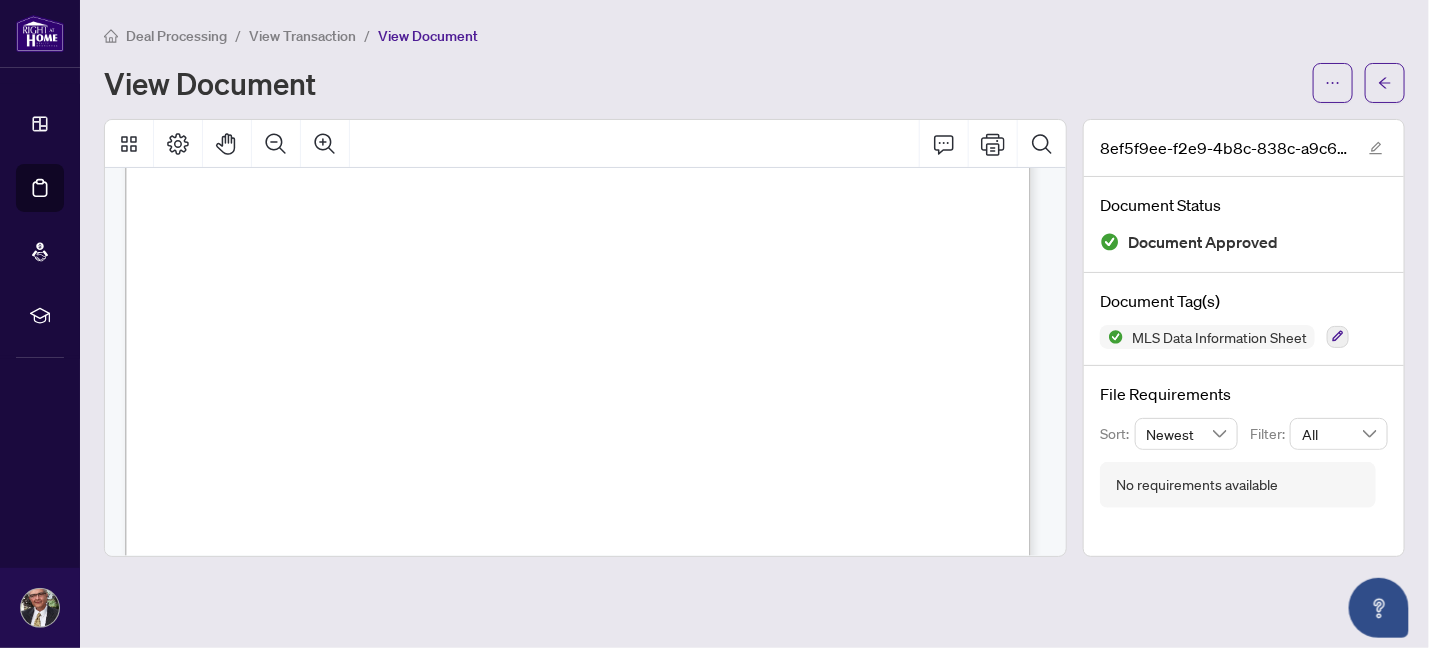scroll, scrollTop: 0, scrollLeft: 0, axis: both 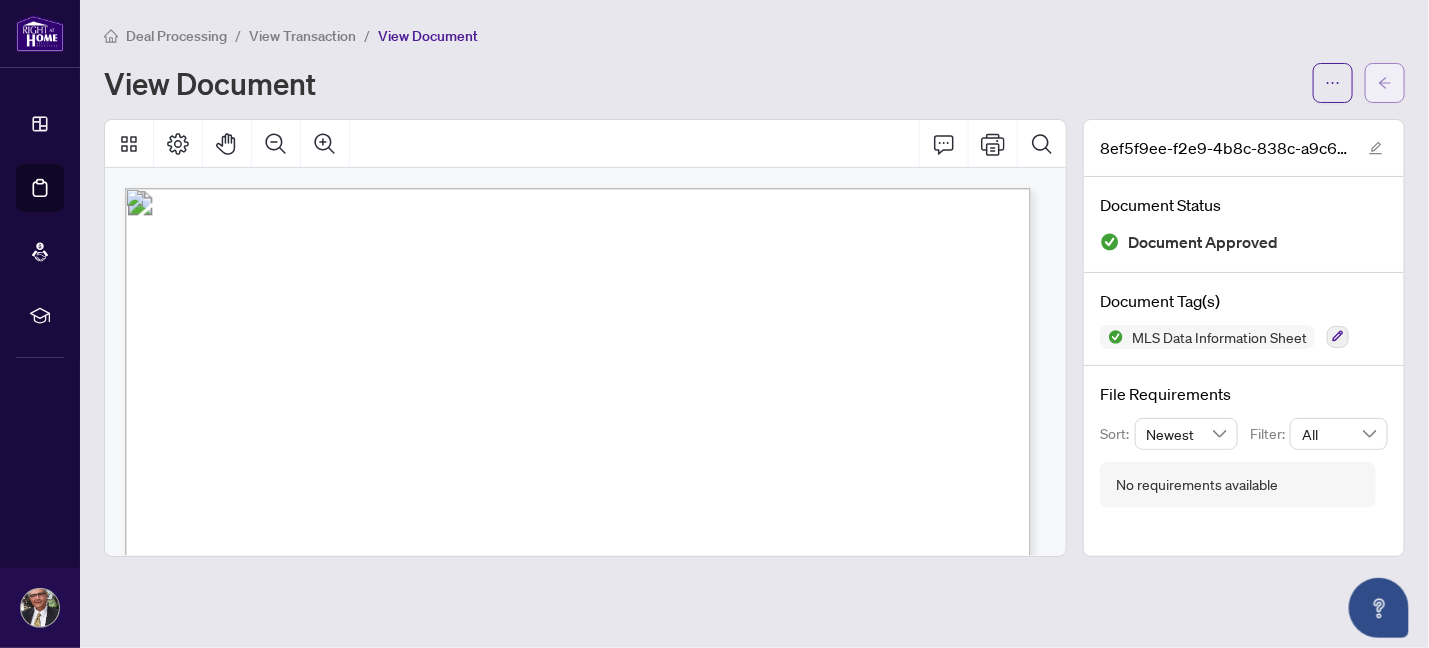 click 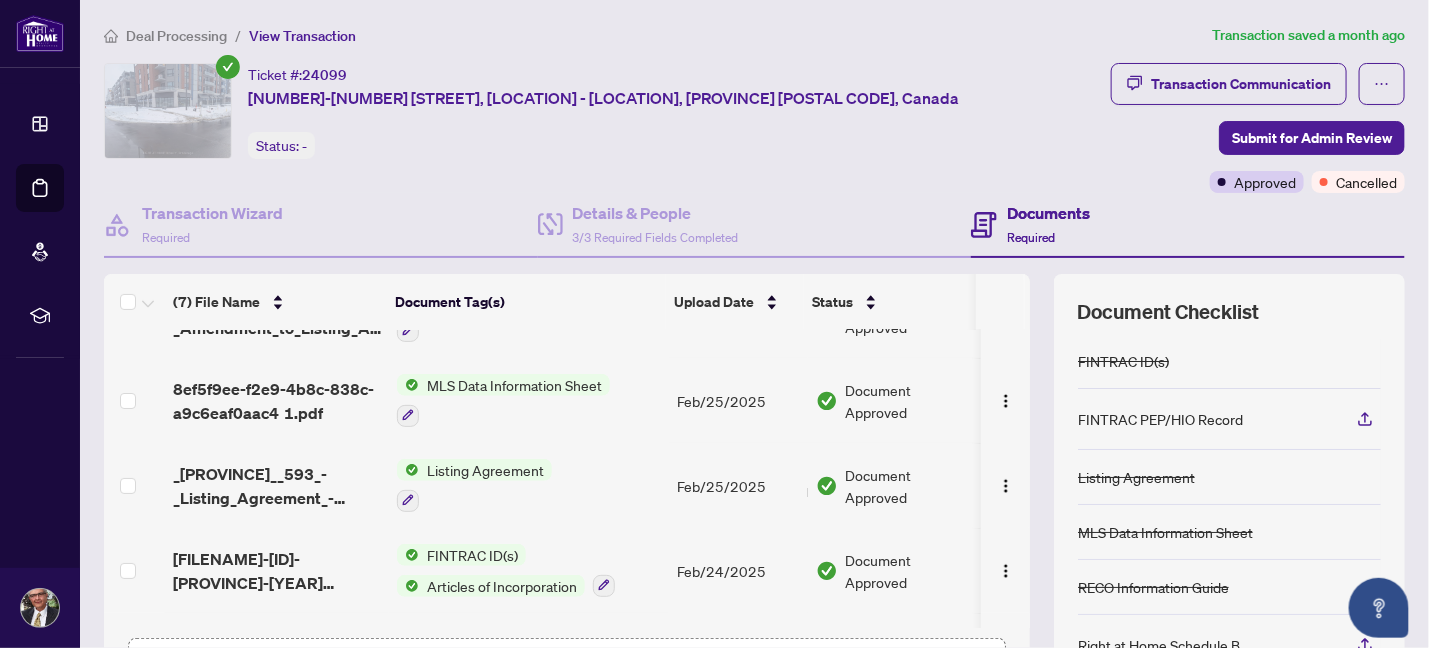 scroll, scrollTop: 298, scrollLeft: 0, axis: vertical 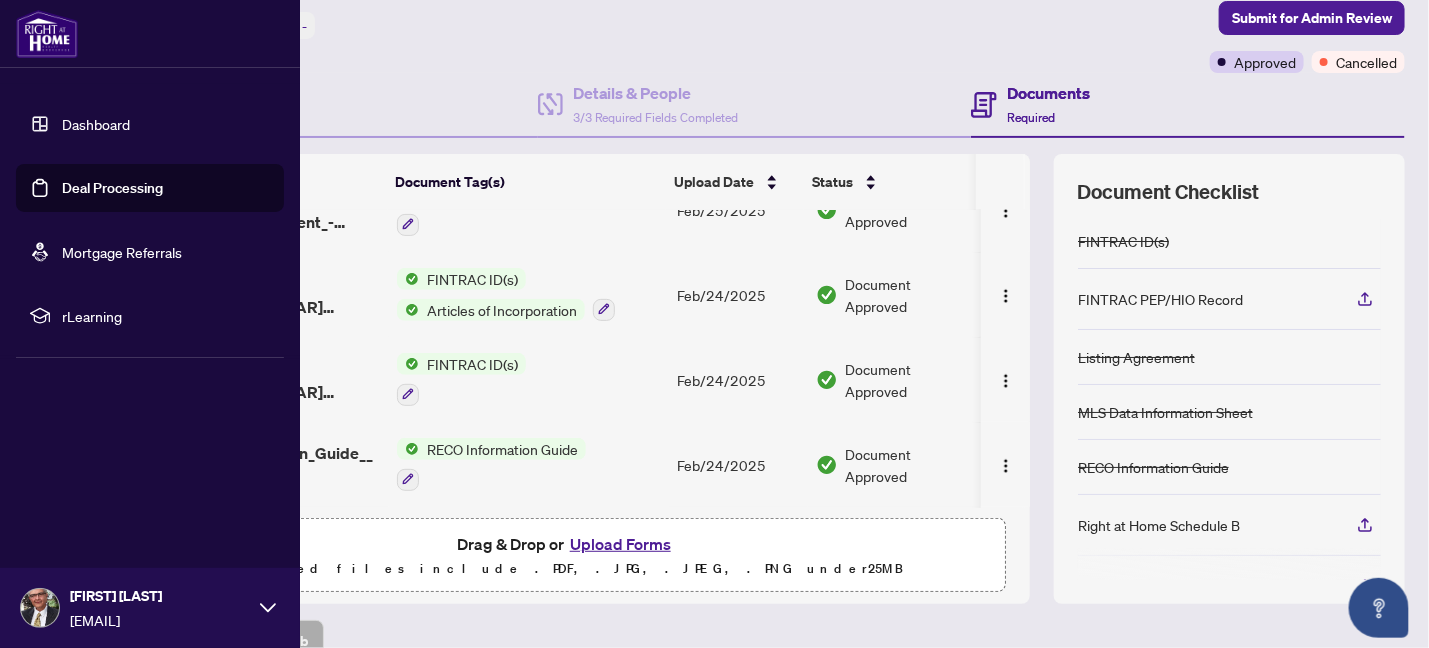 drag, startPoint x: 102, startPoint y: 190, endPoint x: 106, endPoint y: 205, distance: 15.524175 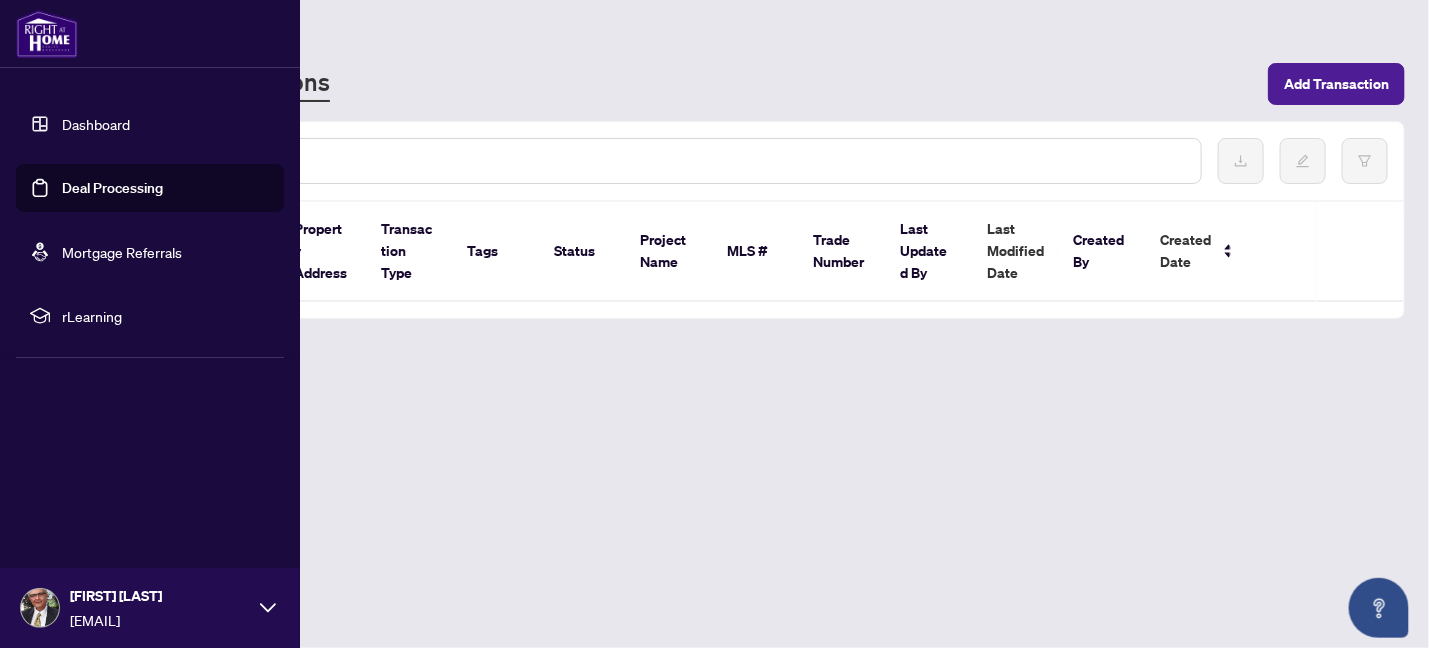 scroll, scrollTop: 0, scrollLeft: 0, axis: both 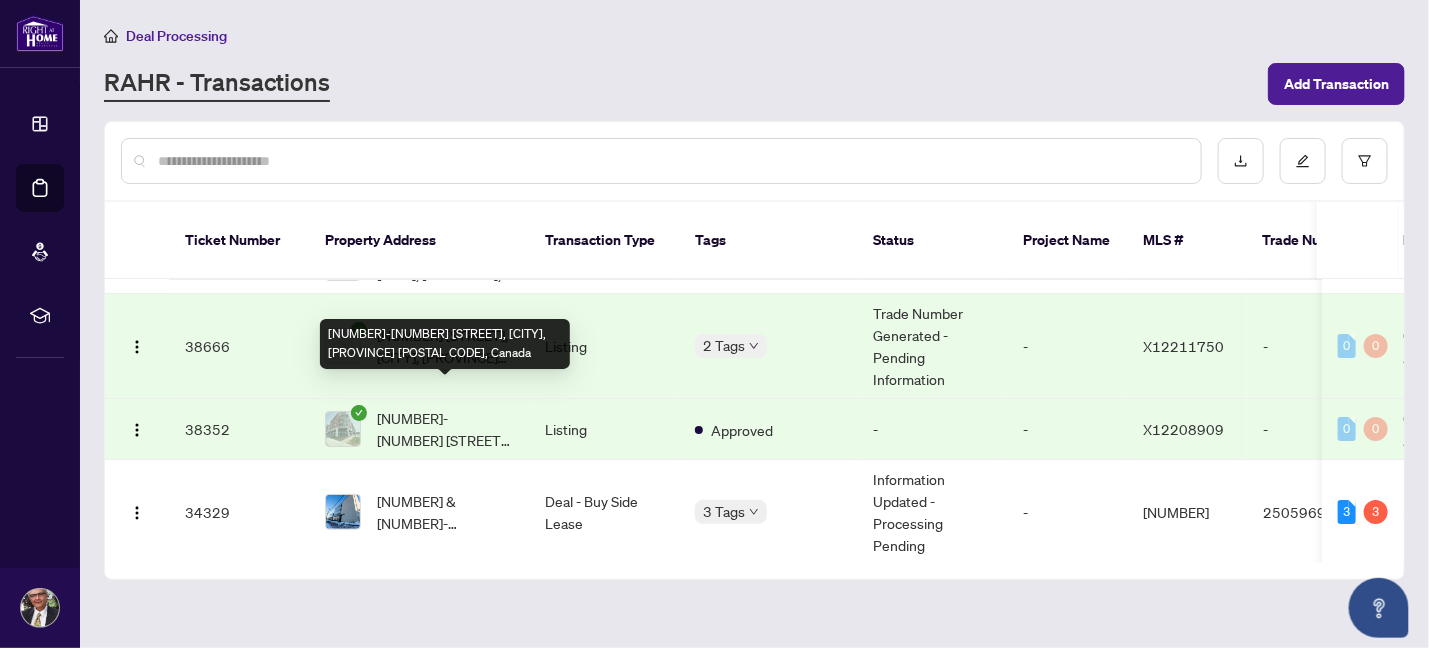 click on "[NUMBER]-[NUMBER] [STREET], [CITY], [PROVINCE] [POSTAL CODE], Canada" at bounding box center (445, 429) 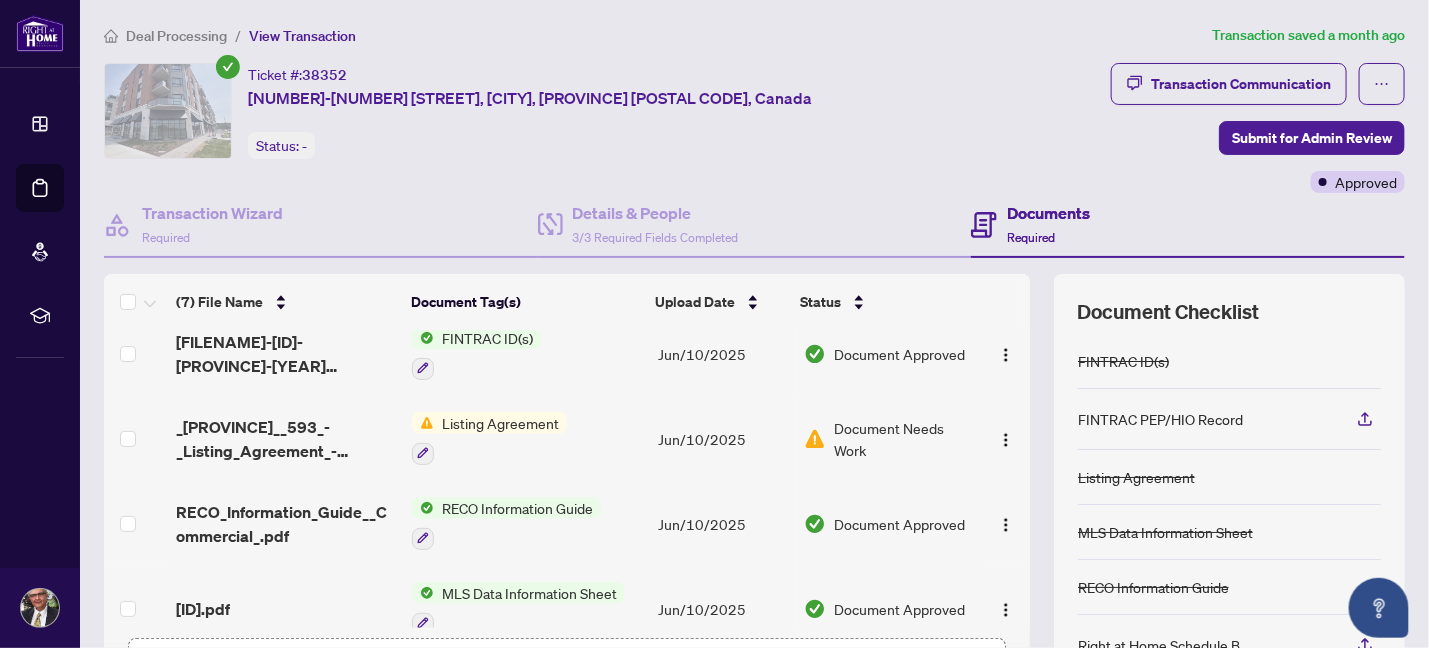 scroll, scrollTop: 298, scrollLeft: 0, axis: vertical 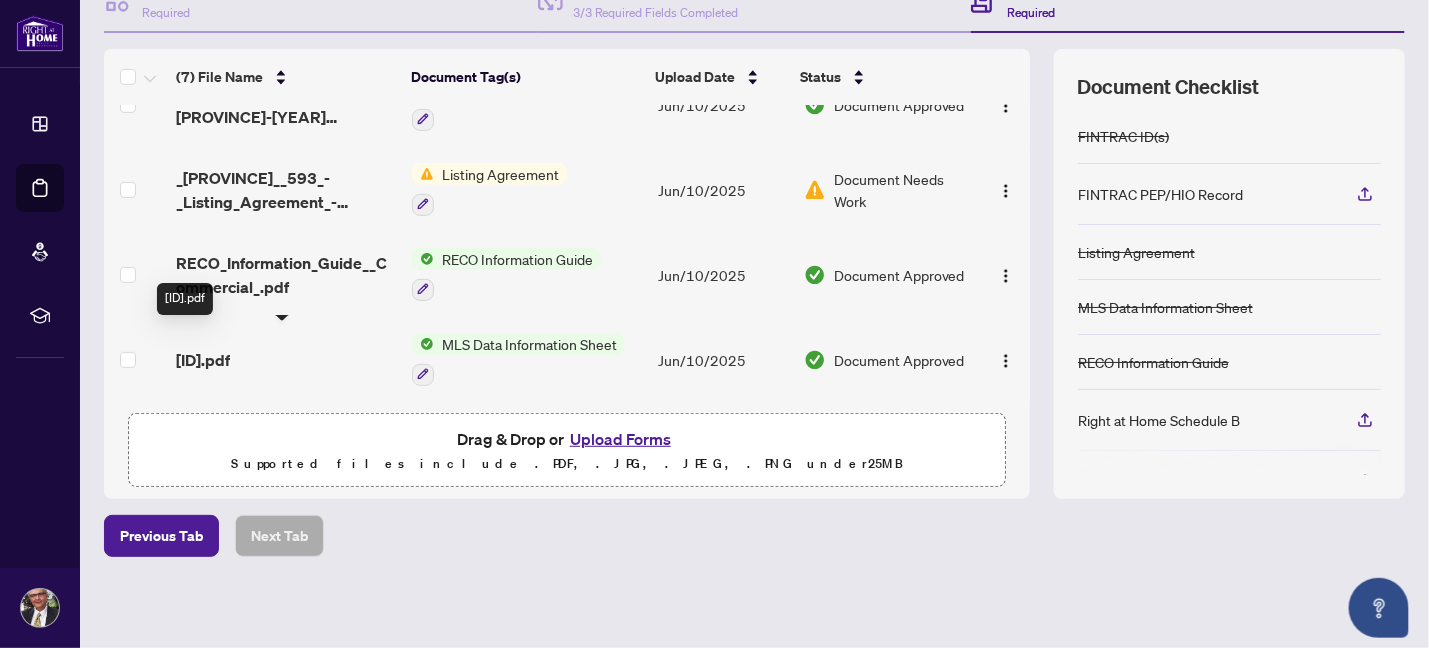 click on "[ID].pdf" at bounding box center (203, 360) 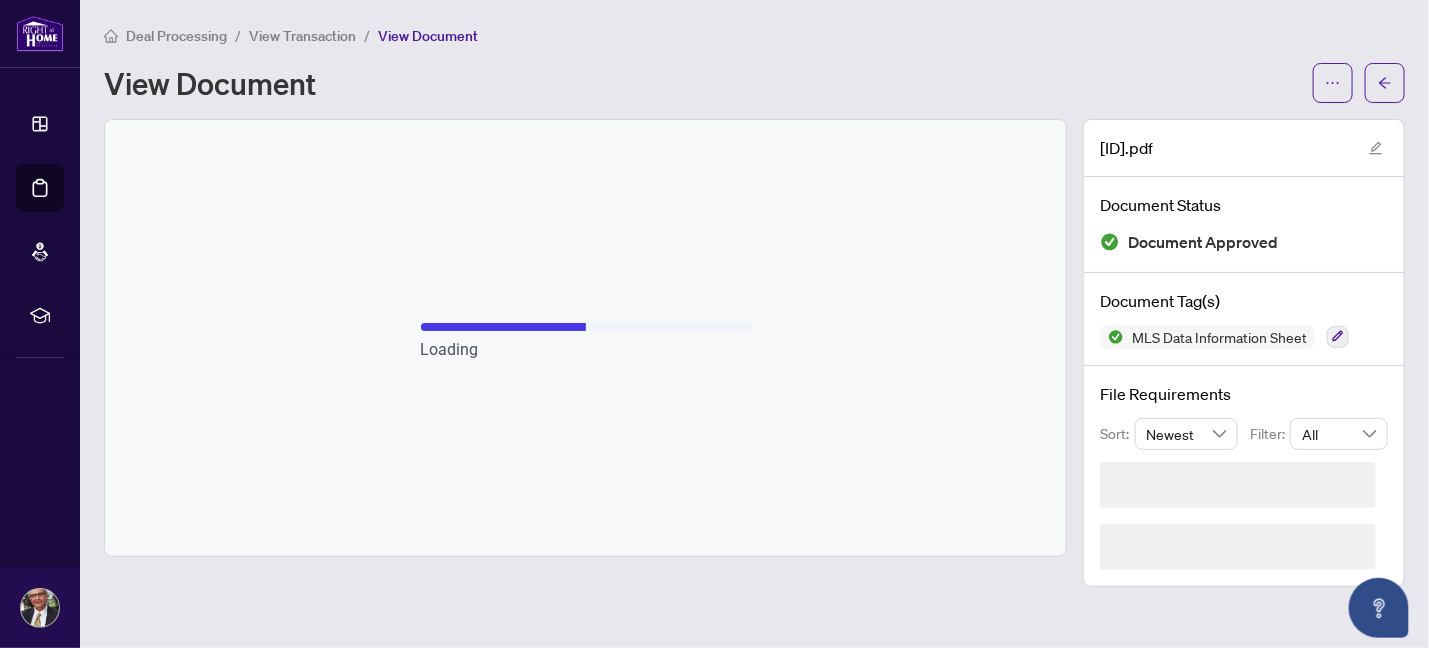 scroll, scrollTop: 0, scrollLeft: 0, axis: both 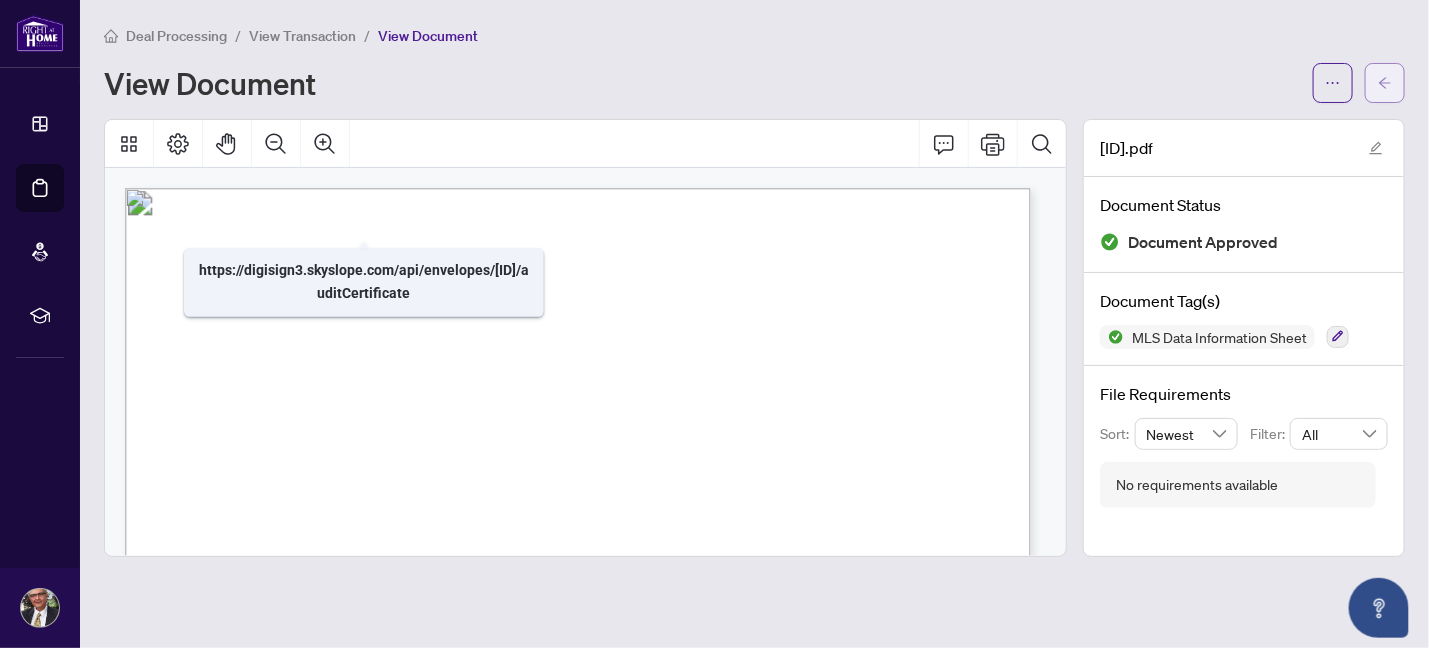 click 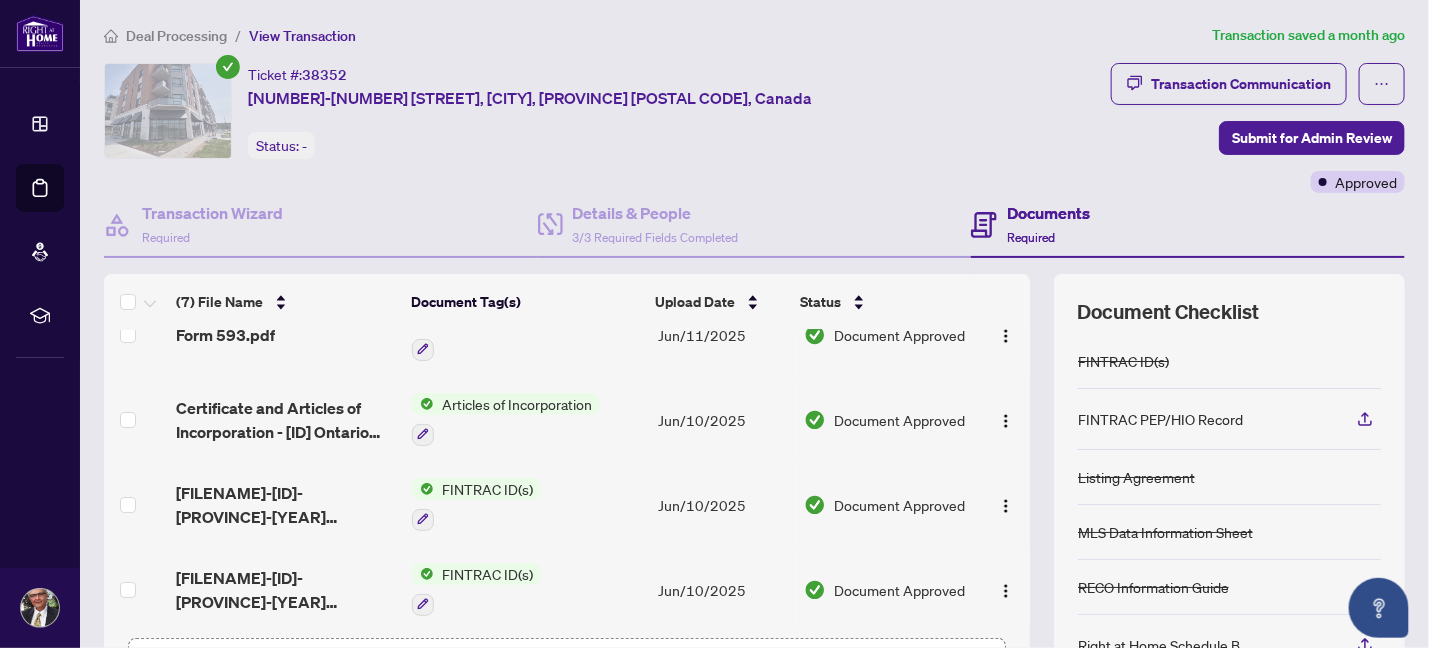 scroll, scrollTop: 0, scrollLeft: 0, axis: both 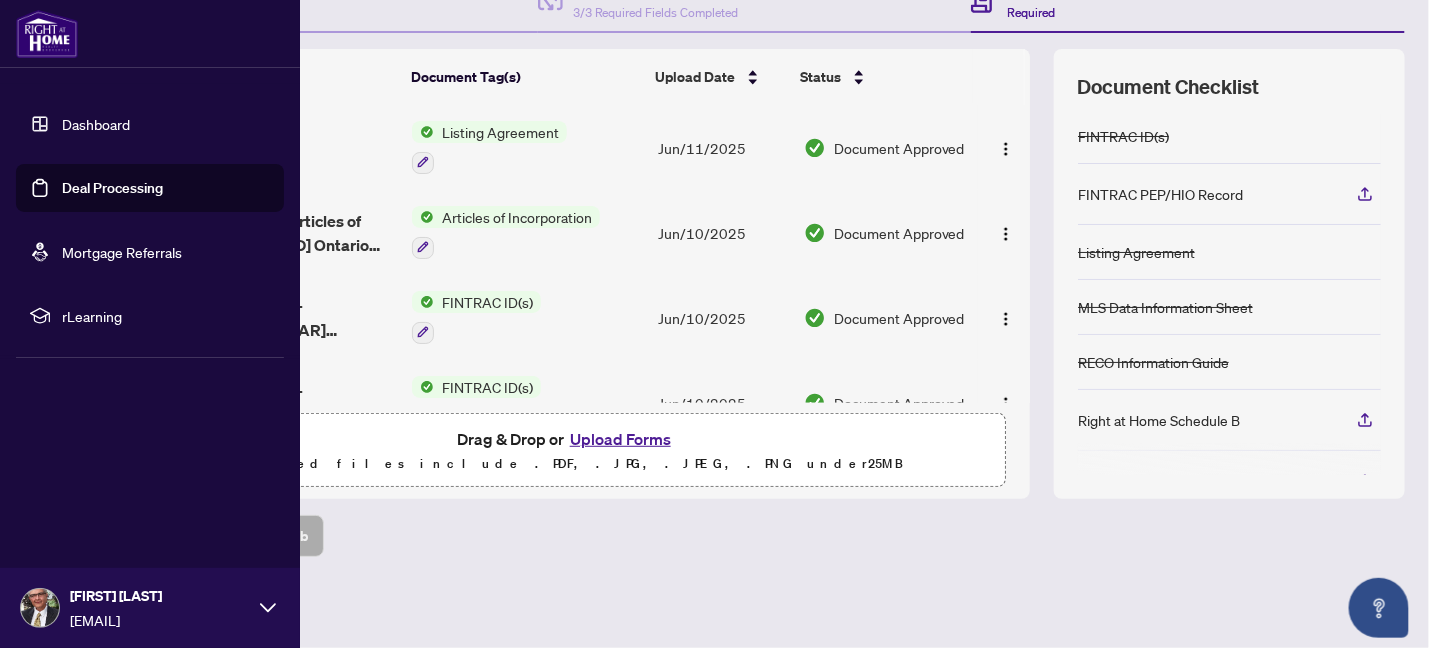 click on "Deal Processing" at bounding box center [112, 188] 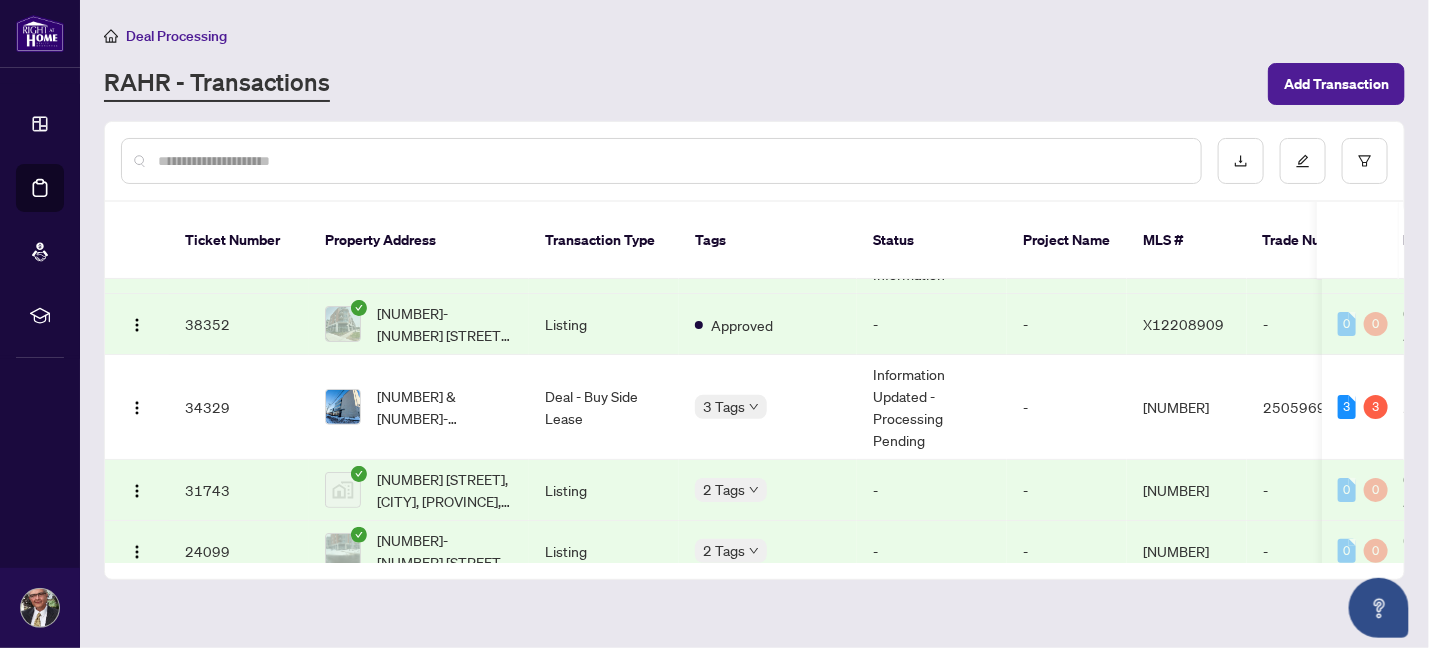 scroll, scrollTop: 47, scrollLeft: 0, axis: vertical 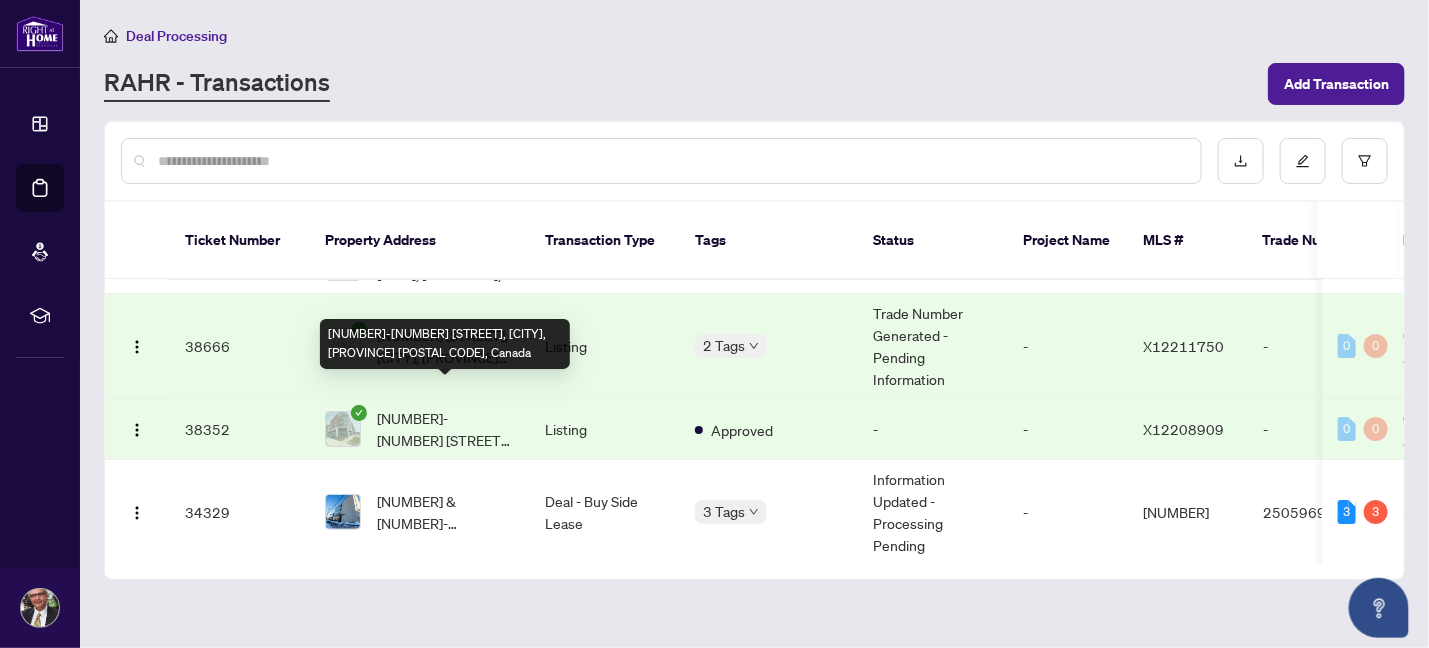 click on "[NUMBER]-[NUMBER] [STREET], [CITY], [PROVINCE] [POSTAL CODE], Canada" at bounding box center (445, 429) 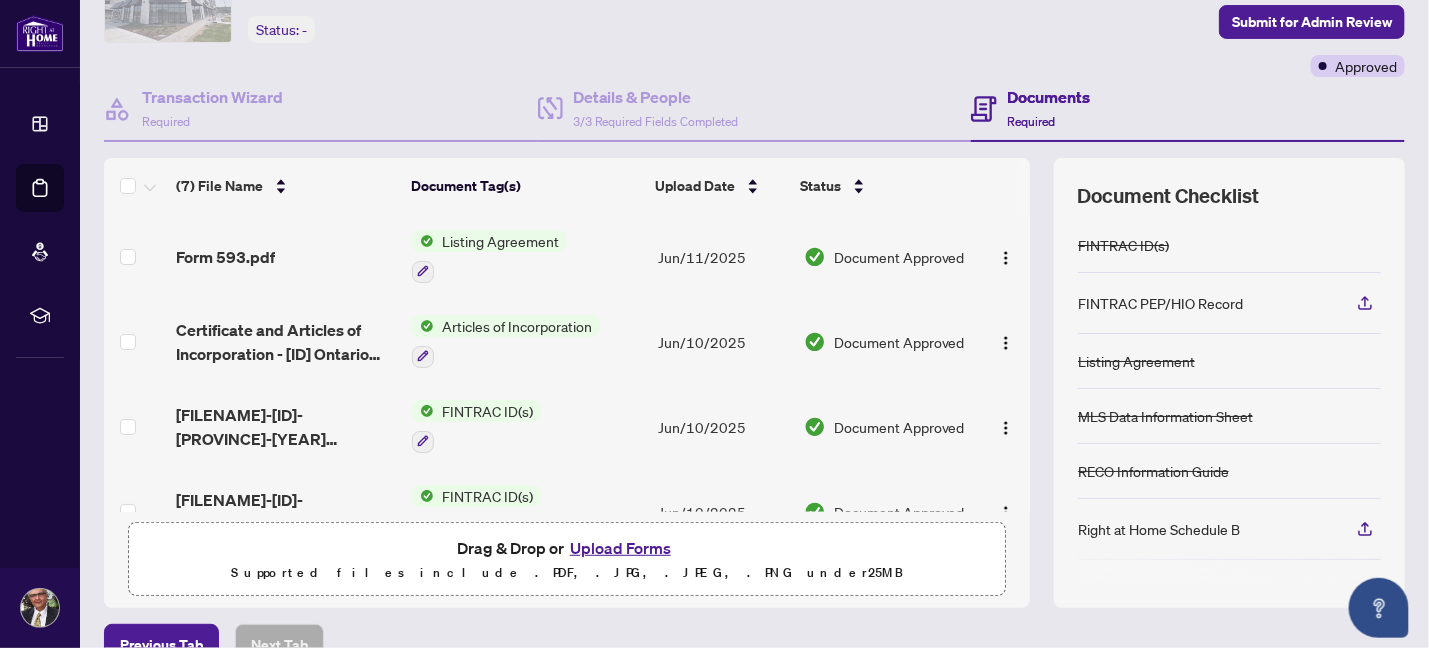 scroll, scrollTop: 14, scrollLeft: 0, axis: vertical 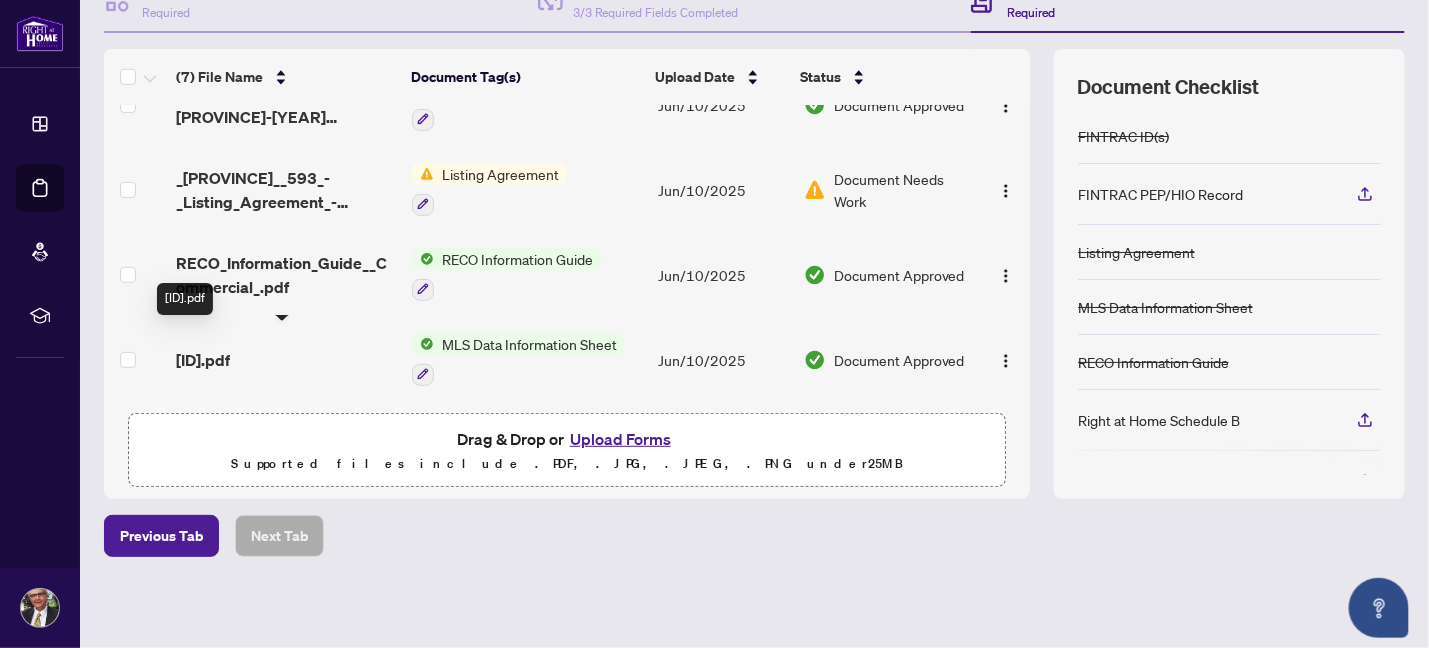 click on "[ID].pdf" at bounding box center (203, 360) 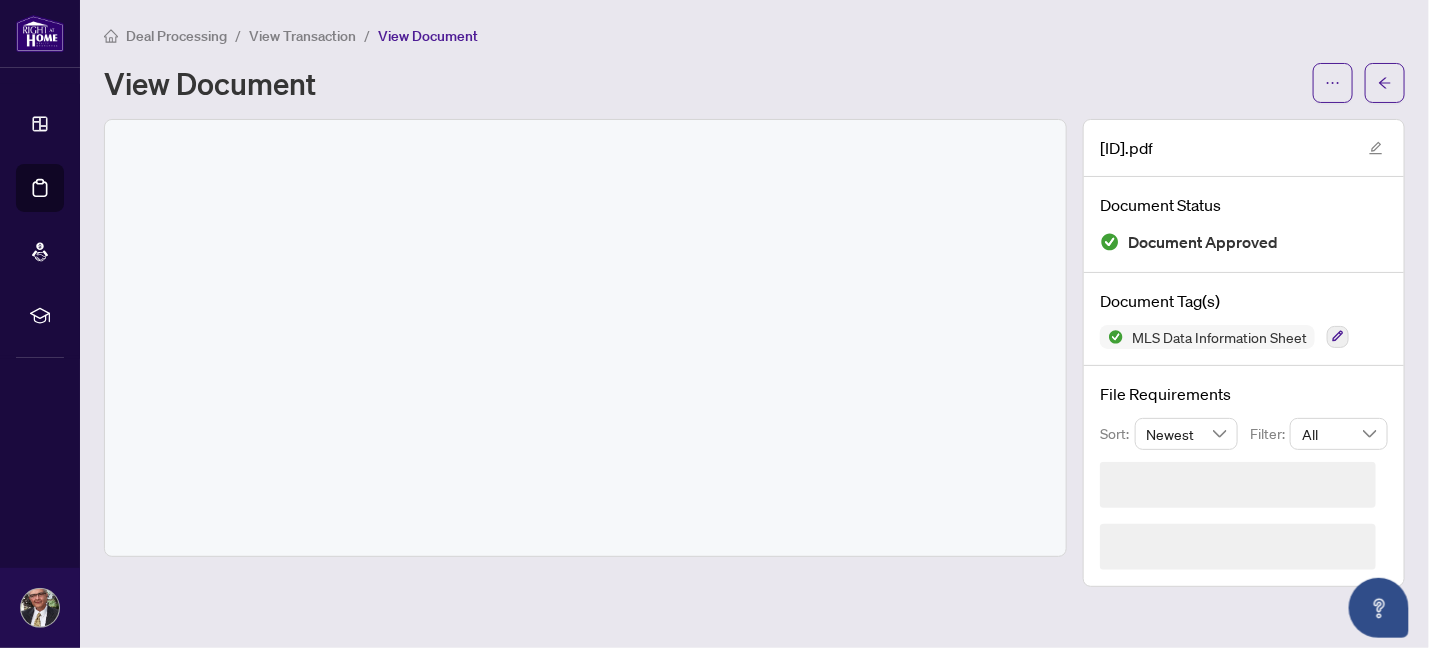 scroll, scrollTop: 0, scrollLeft: 0, axis: both 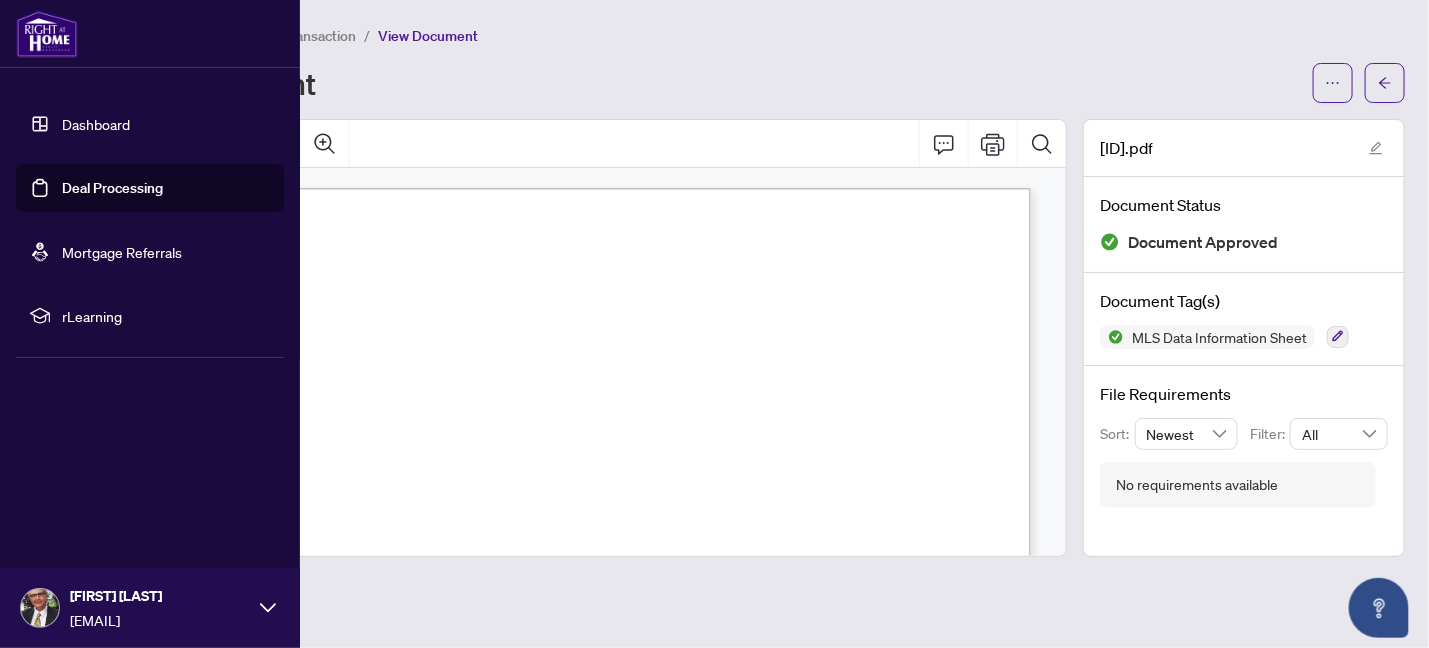 drag, startPoint x: 98, startPoint y: 182, endPoint x: 200, endPoint y: 216, distance: 107.51744 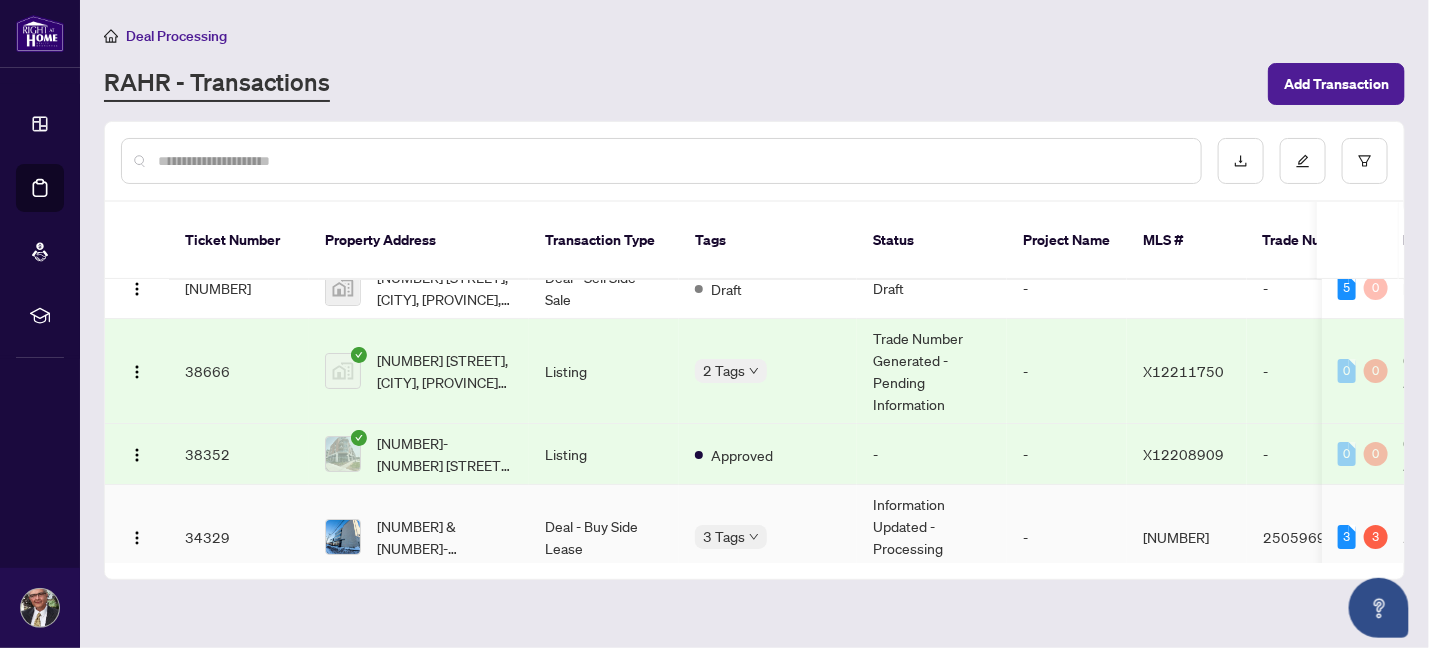 scroll, scrollTop: 0, scrollLeft: 0, axis: both 